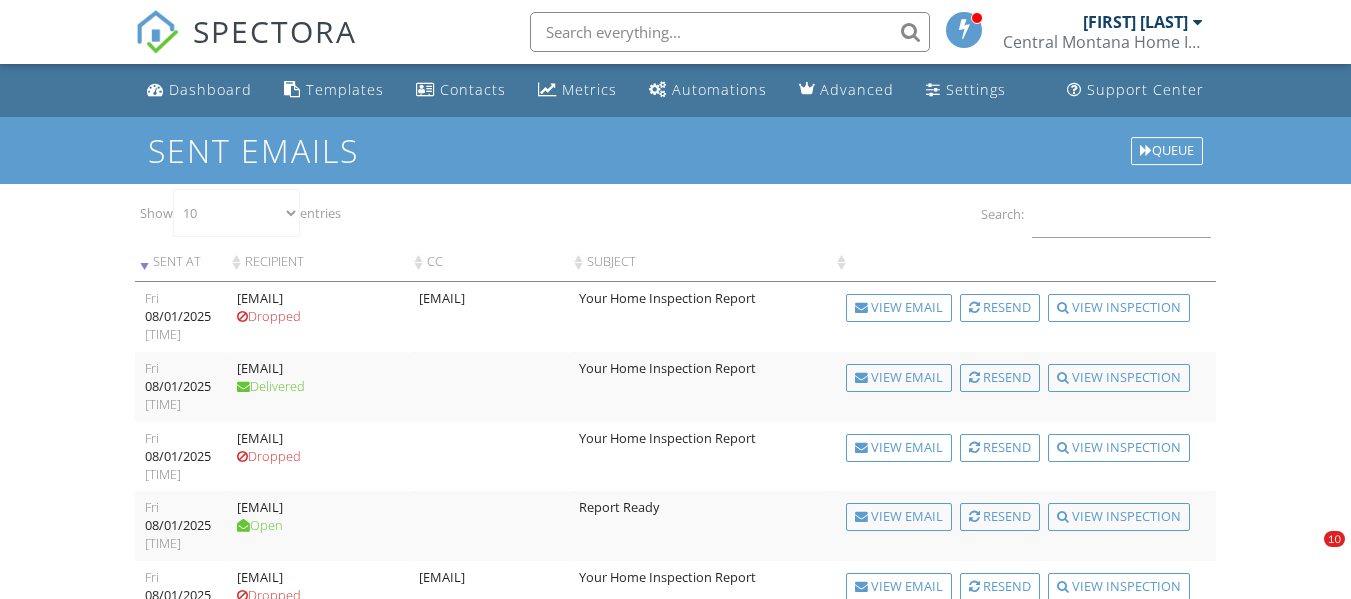 scroll, scrollTop: 0, scrollLeft: 0, axis: both 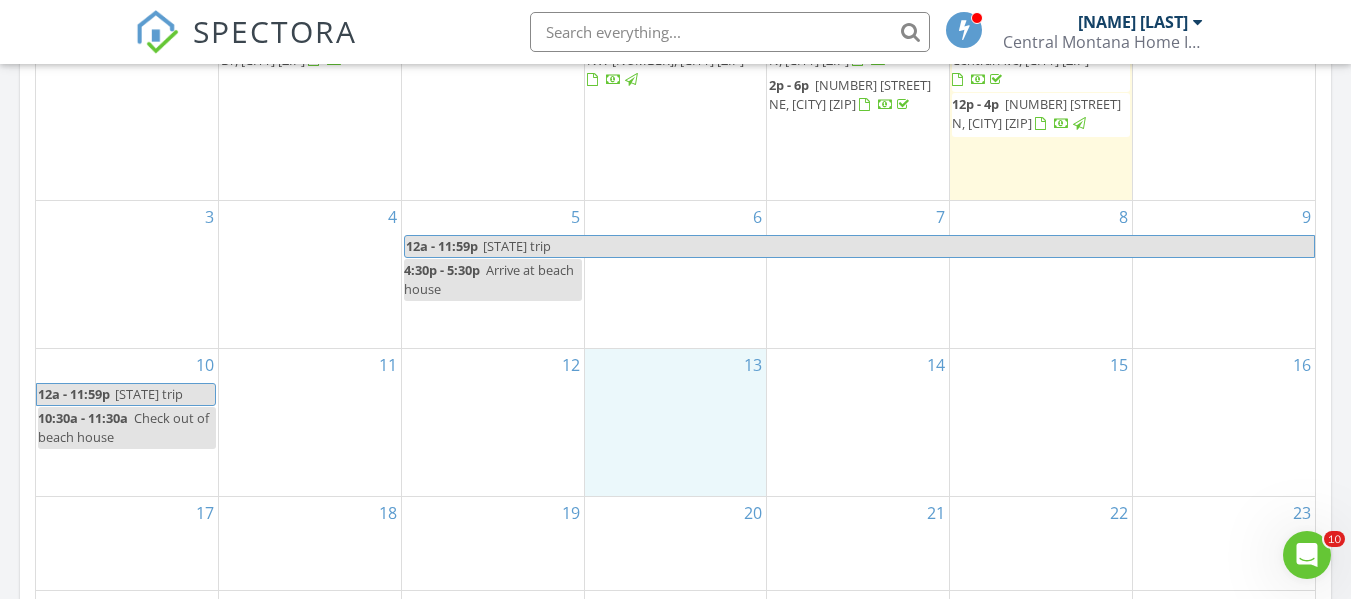 click on "13" at bounding box center (676, 422) 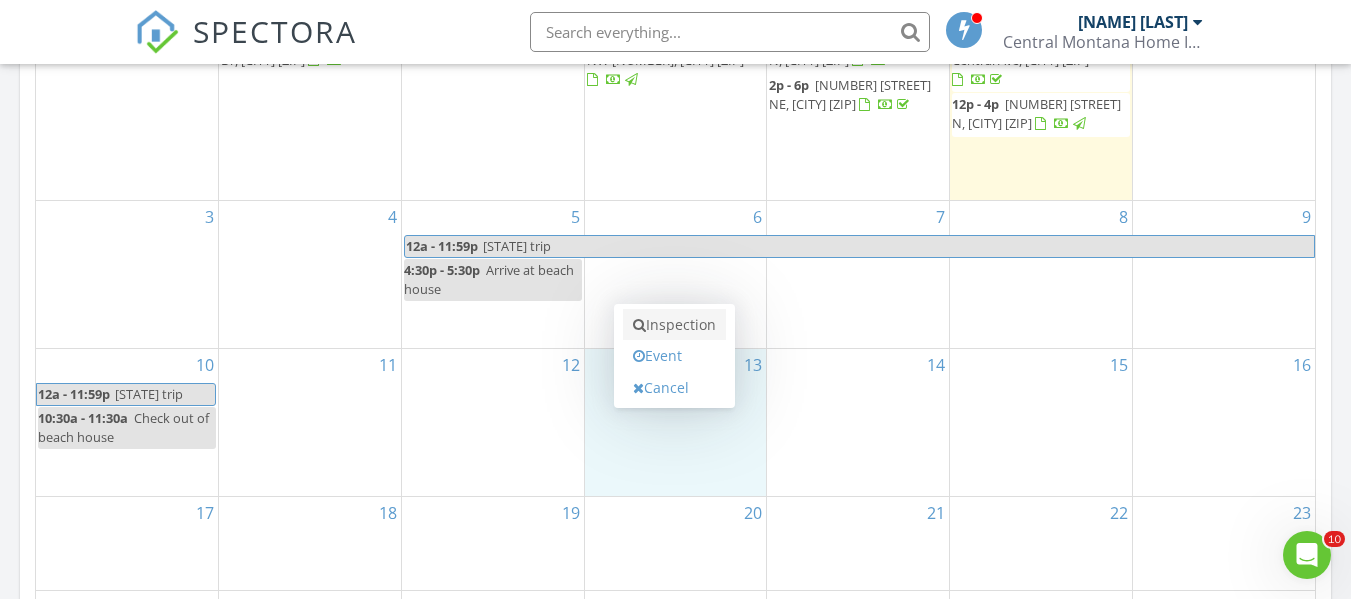 click on "Inspection" at bounding box center [674, 325] 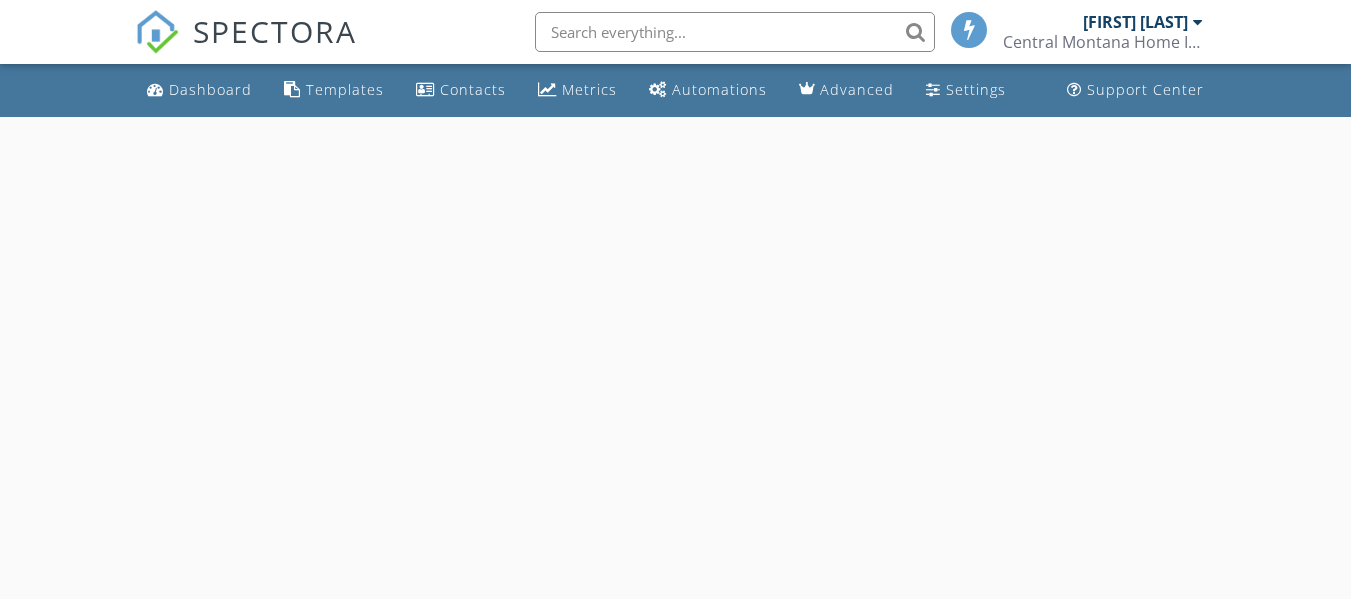 scroll, scrollTop: 0, scrollLeft: 0, axis: both 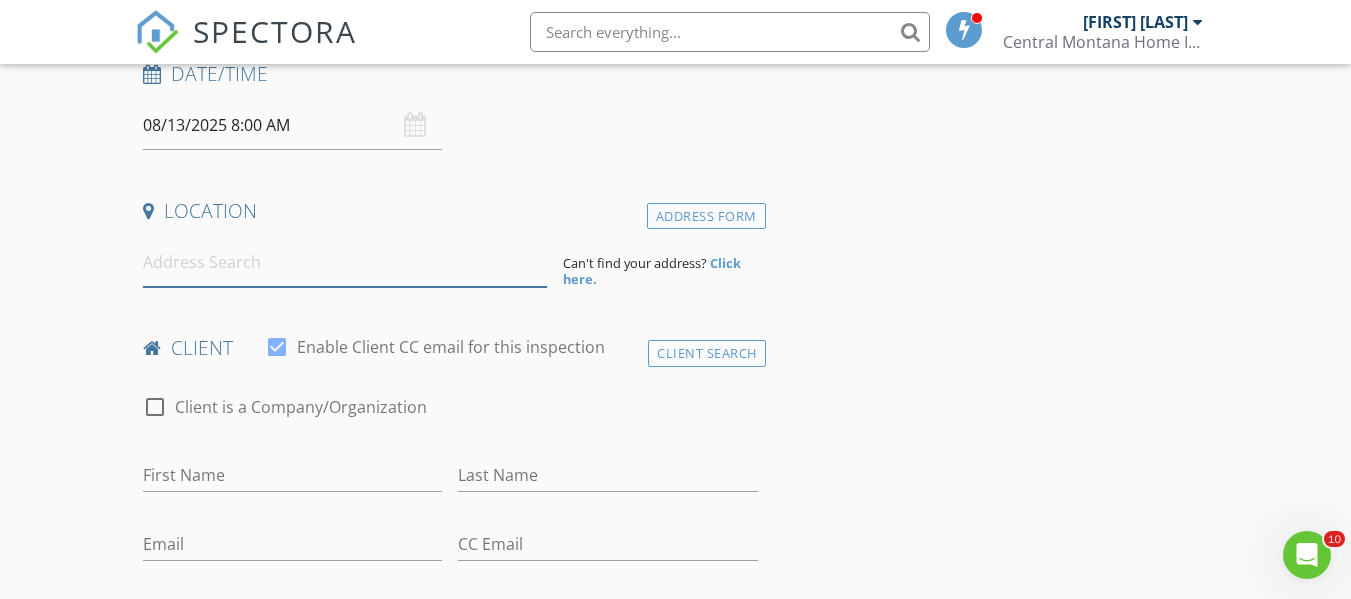 click at bounding box center [345, 262] 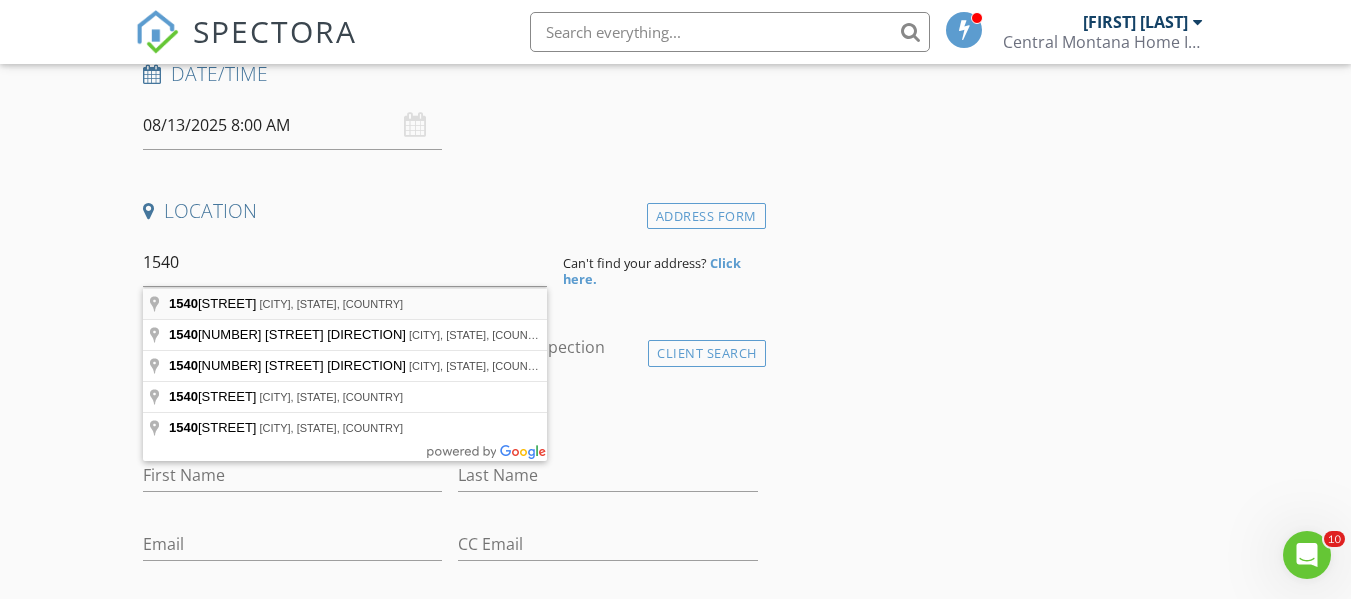type on "[NUMBER] [STREET], [CITY], [STATE], [COUNTRY]" 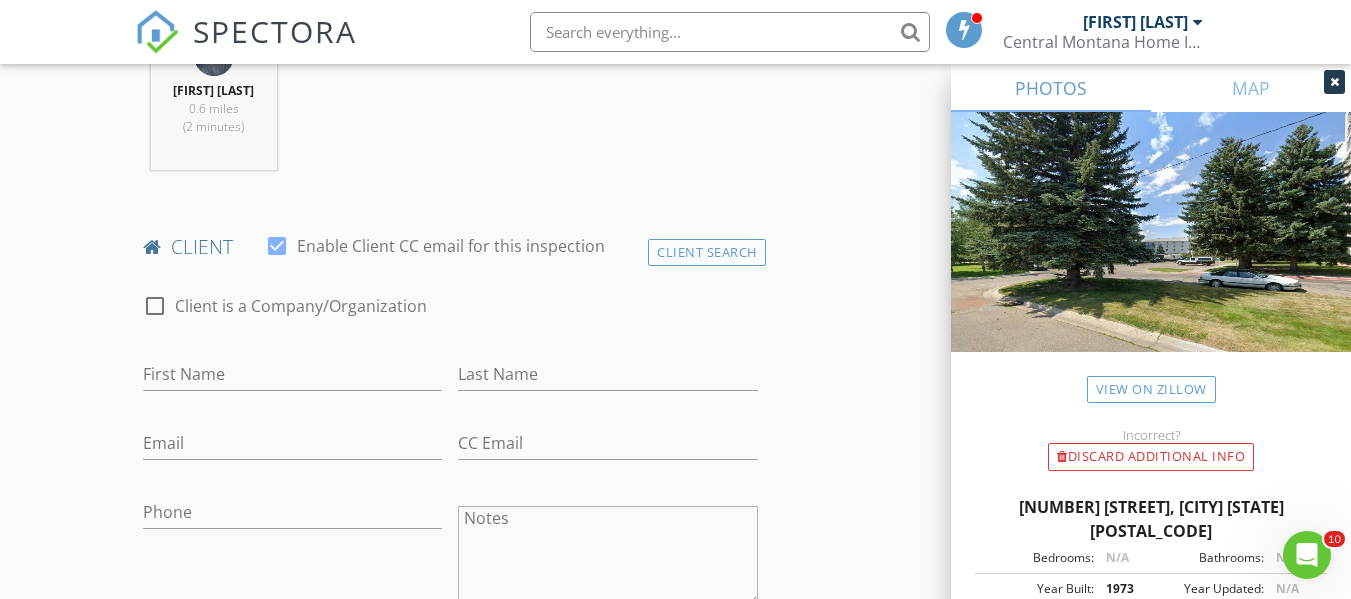 scroll, scrollTop: 840, scrollLeft: 0, axis: vertical 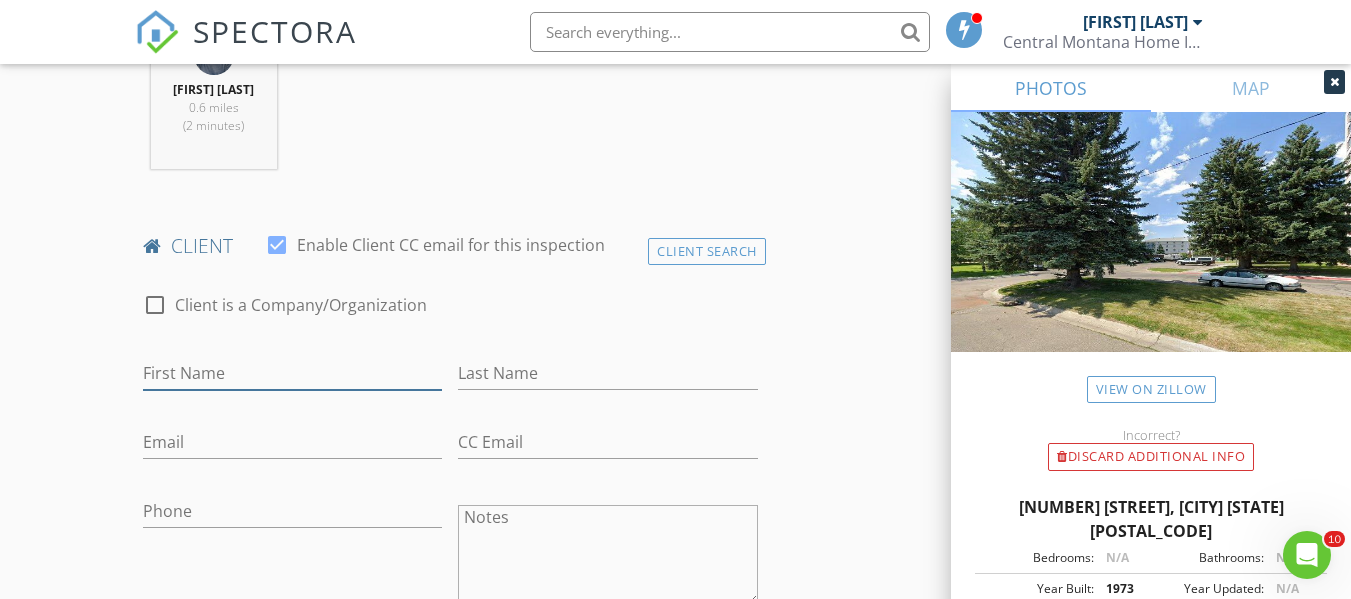 click on "First Name" at bounding box center [292, 373] 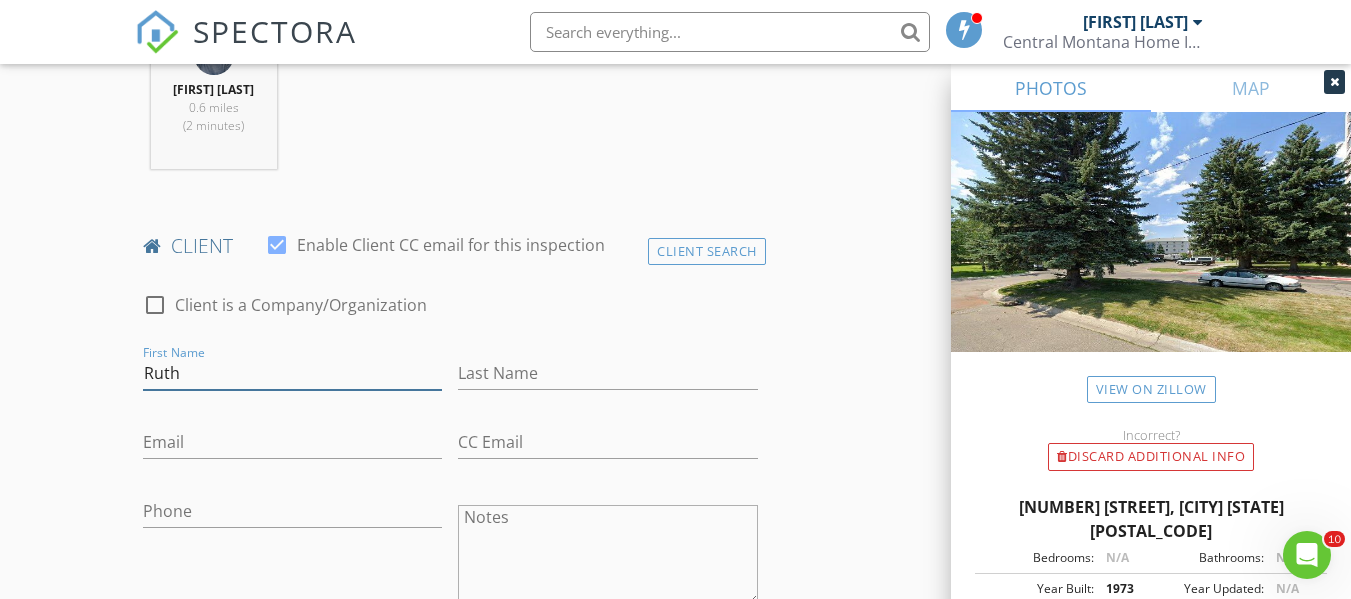 type on "Ruth" 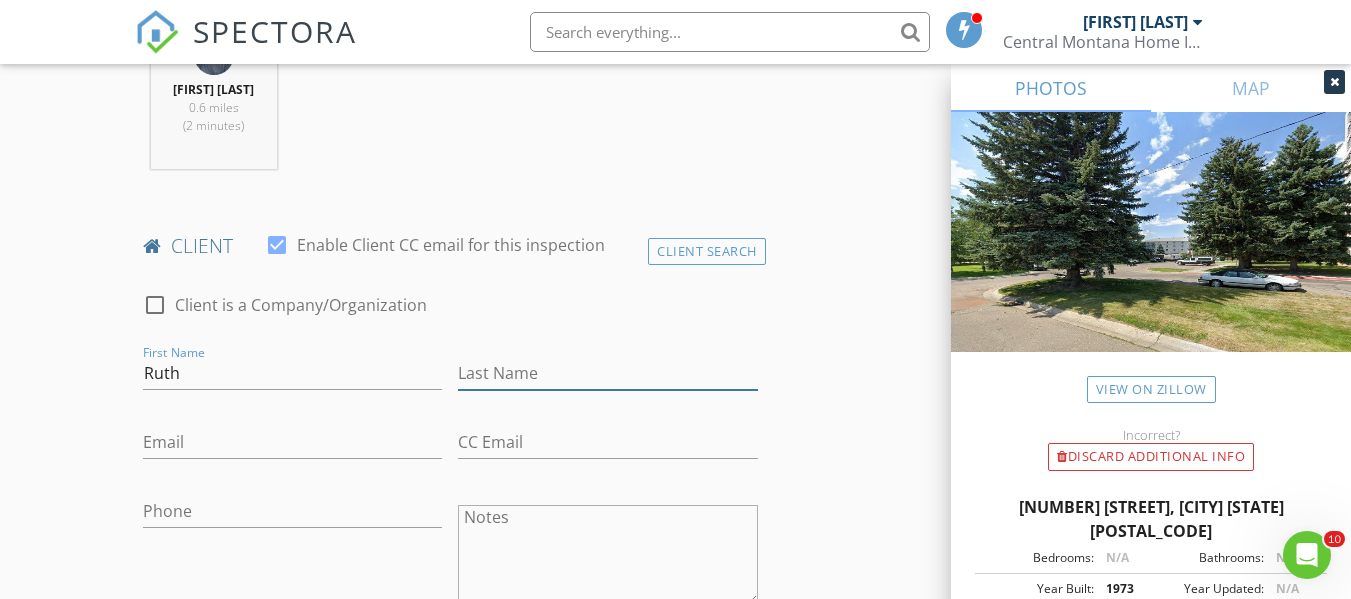 click on "Last Name" at bounding box center [607, 373] 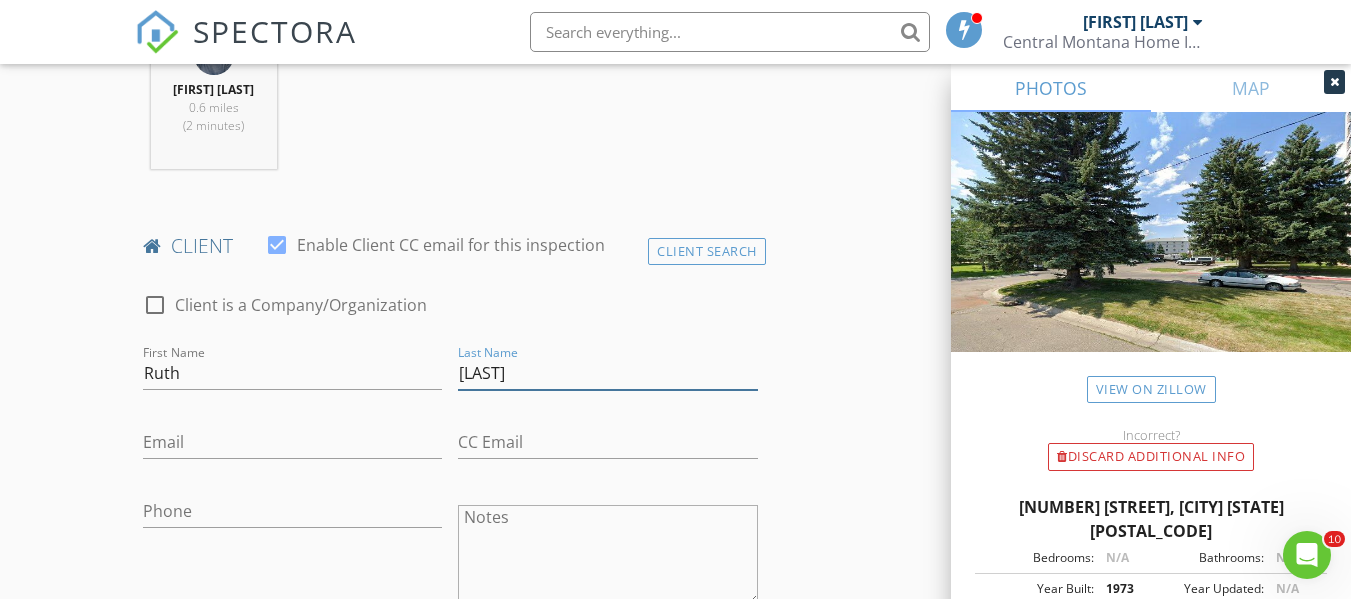 click on "rucinsky" at bounding box center (607, 373) 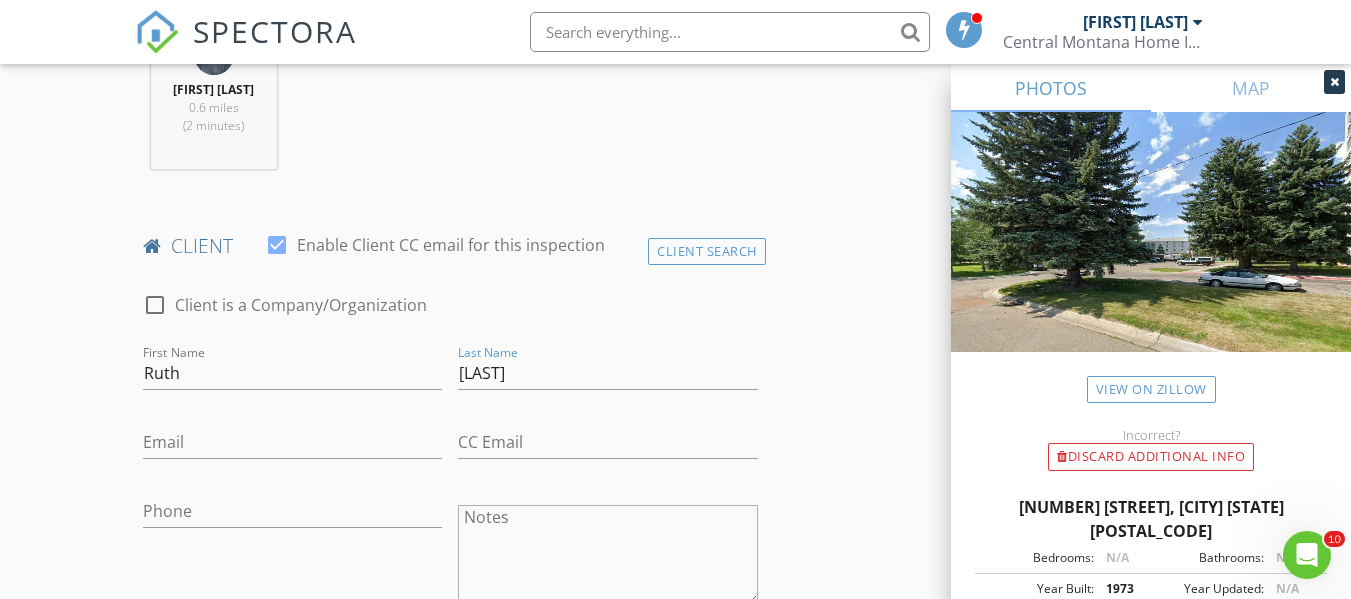 click on "Email" at bounding box center (292, 446) 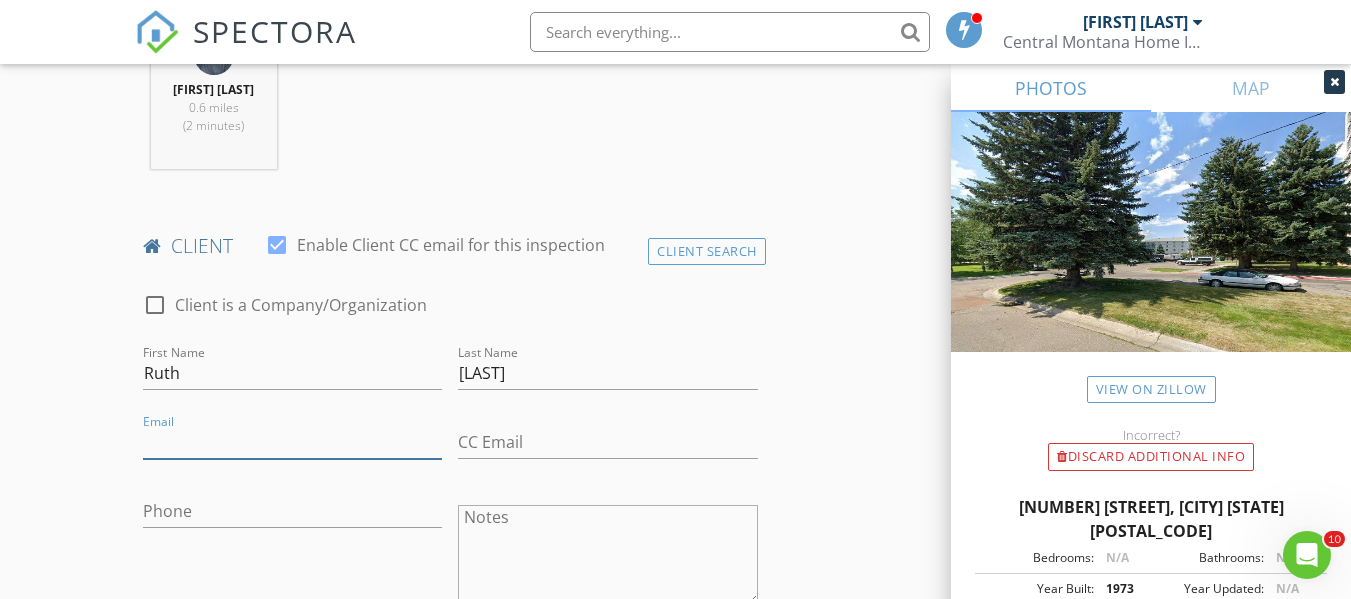 click on "Email" at bounding box center (292, 442) 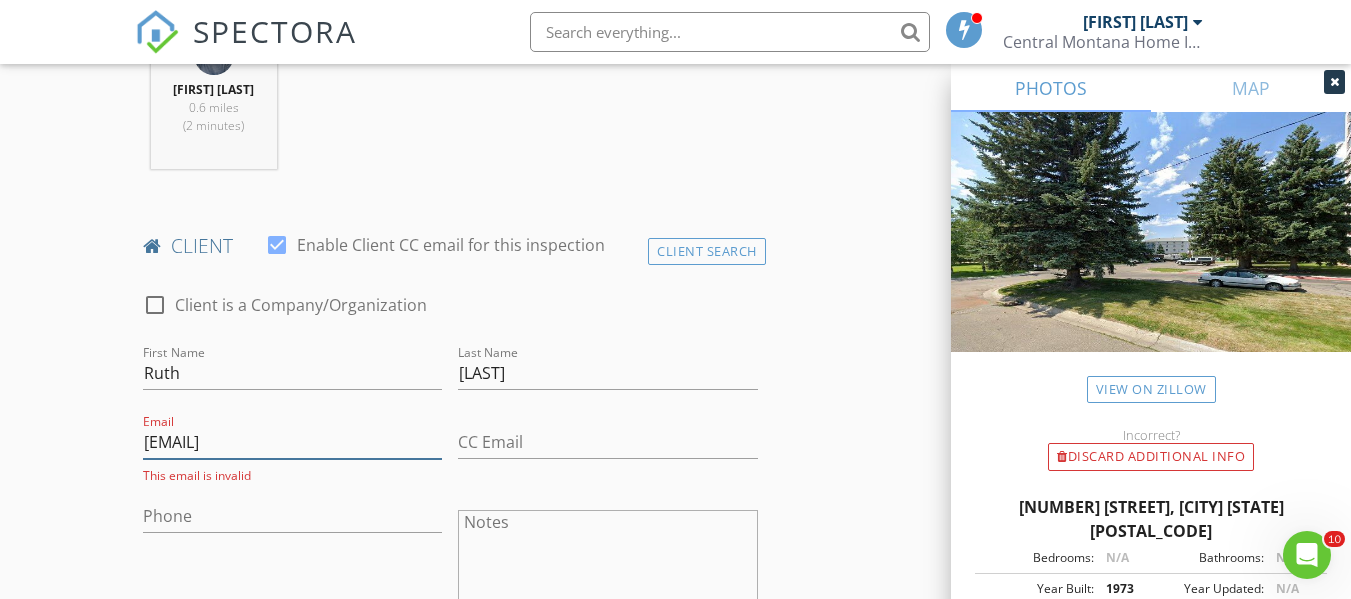 click on "ruthrucinsky2gmail.com" at bounding box center [292, 442] 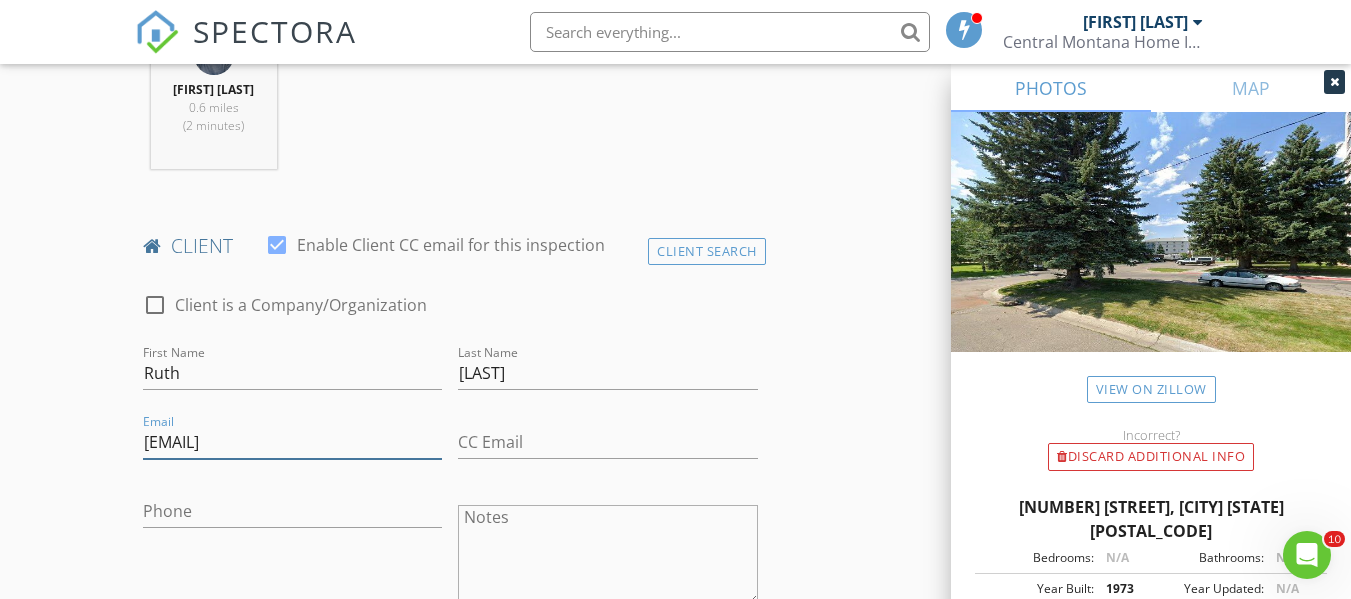 type on "[EMAIL]" 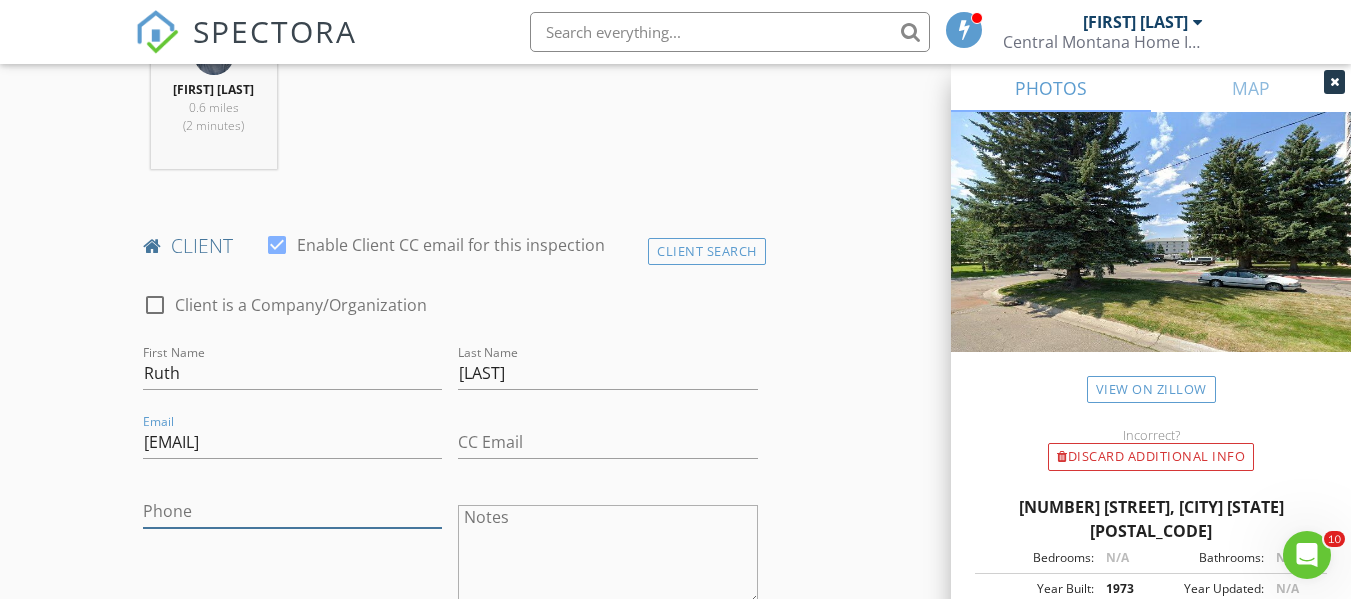 click on "Phone" at bounding box center (292, 511) 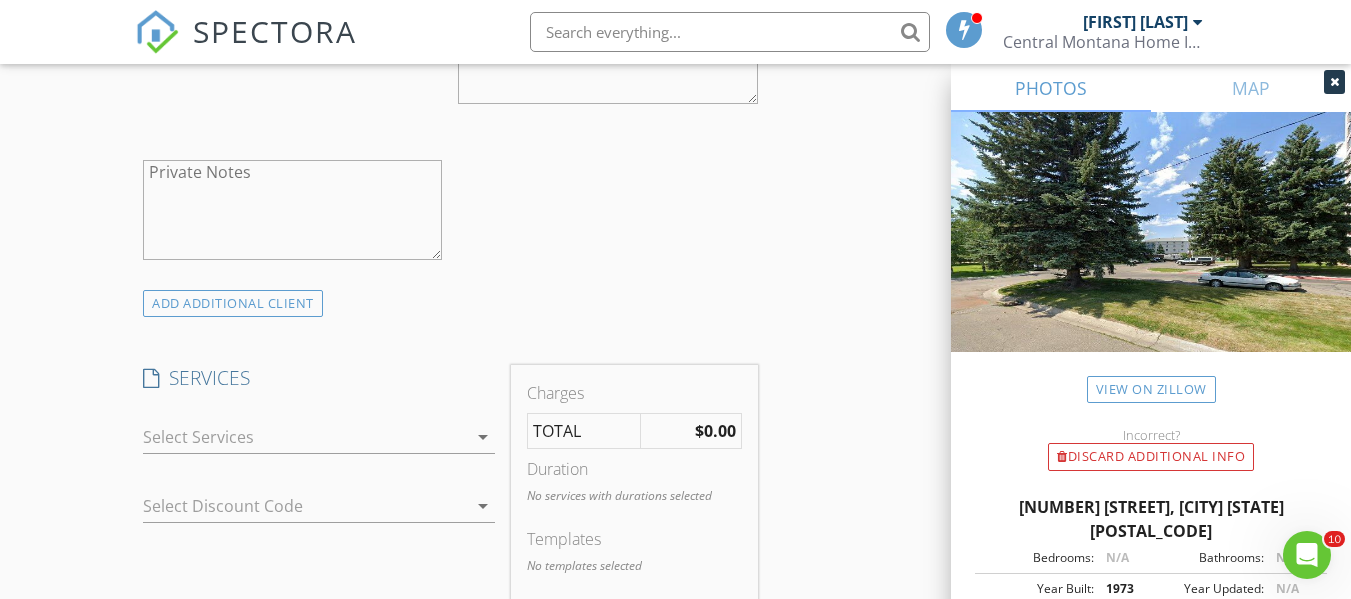 scroll, scrollTop: 1437, scrollLeft: 0, axis: vertical 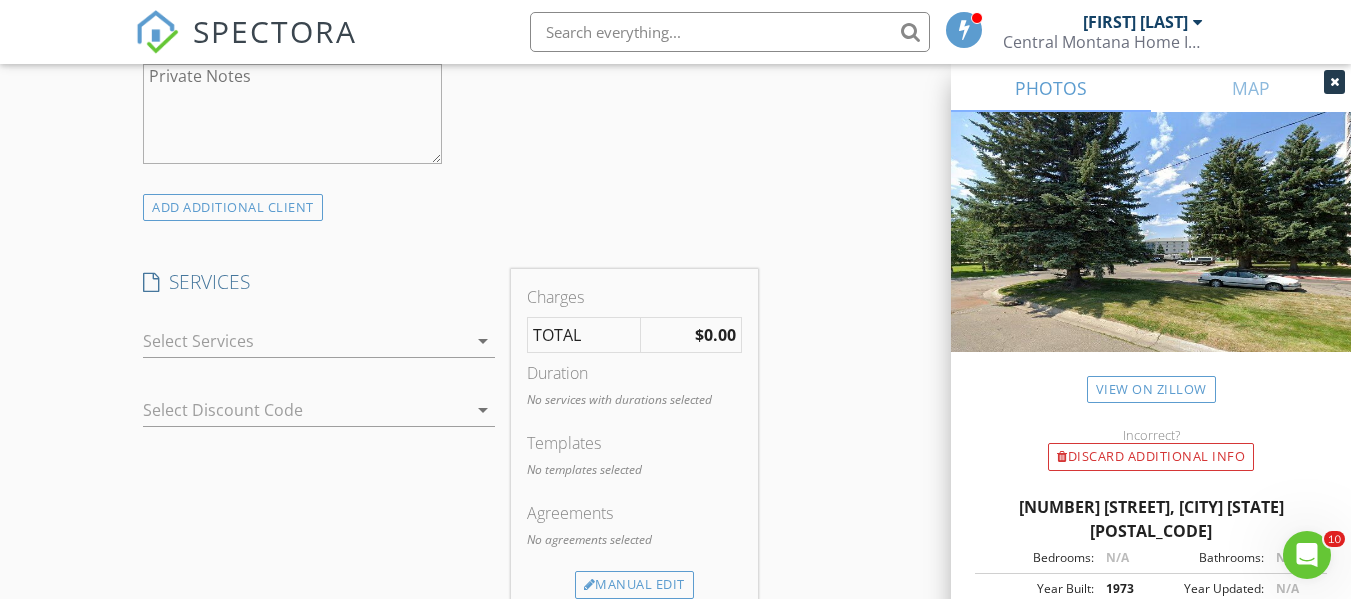 type on "[PHONE]" 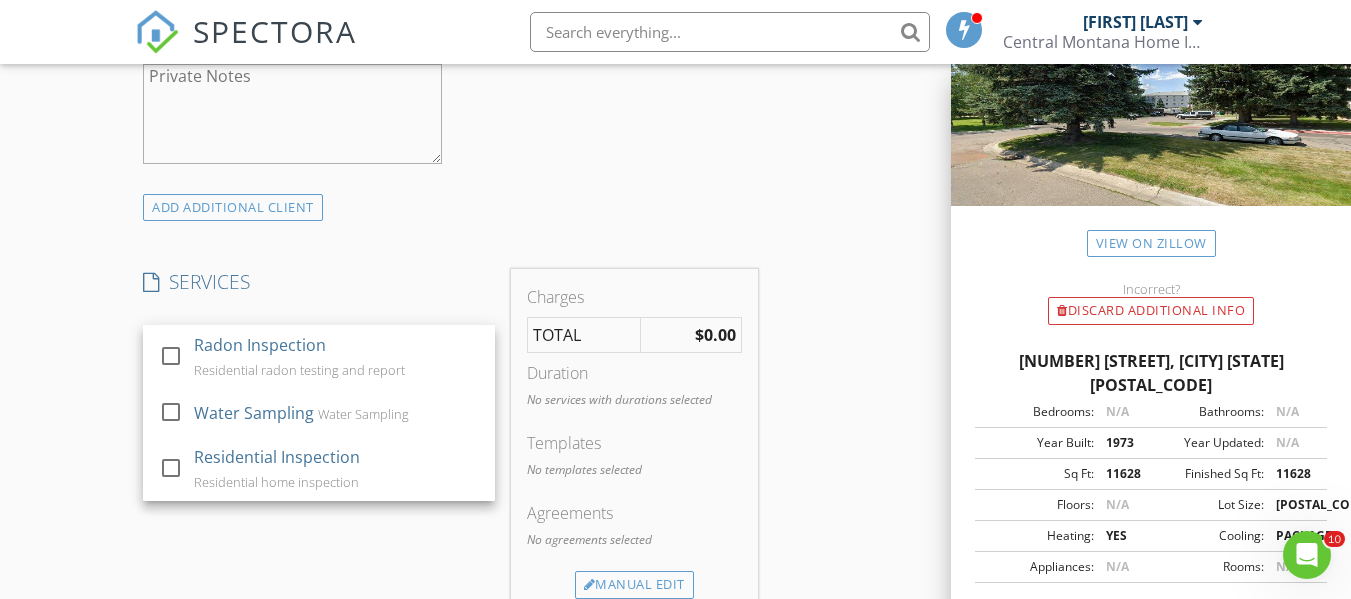 scroll, scrollTop: 192, scrollLeft: 0, axis: vertical 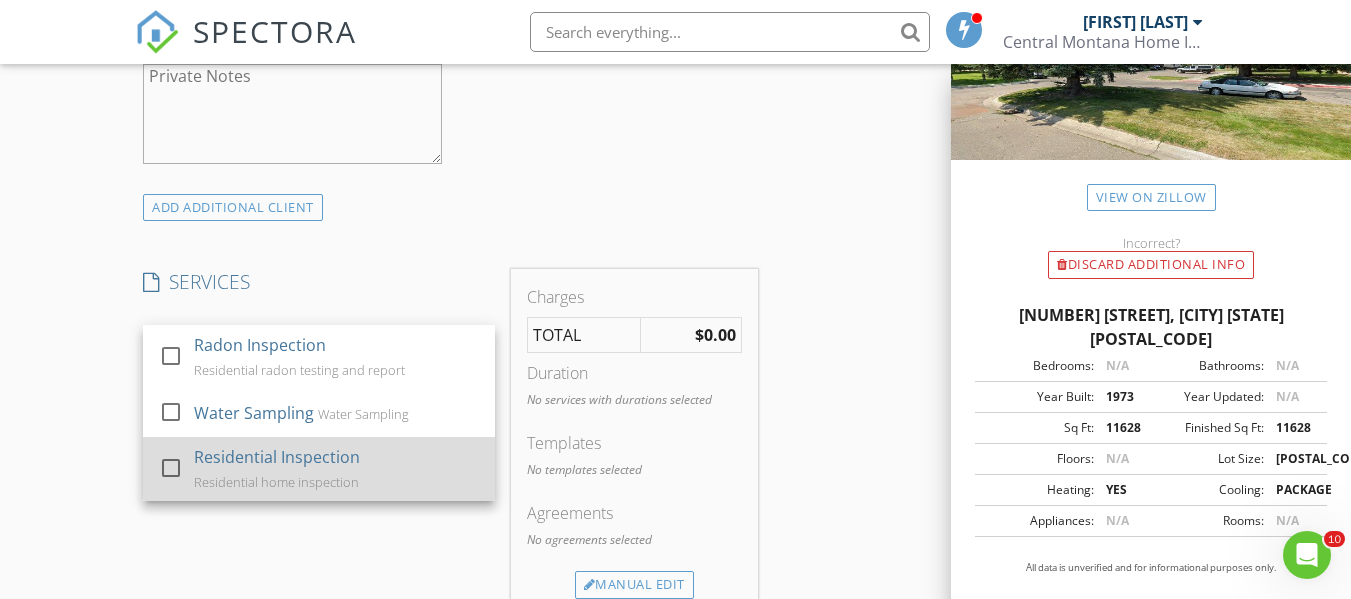 click at bounding box center (171, 468) 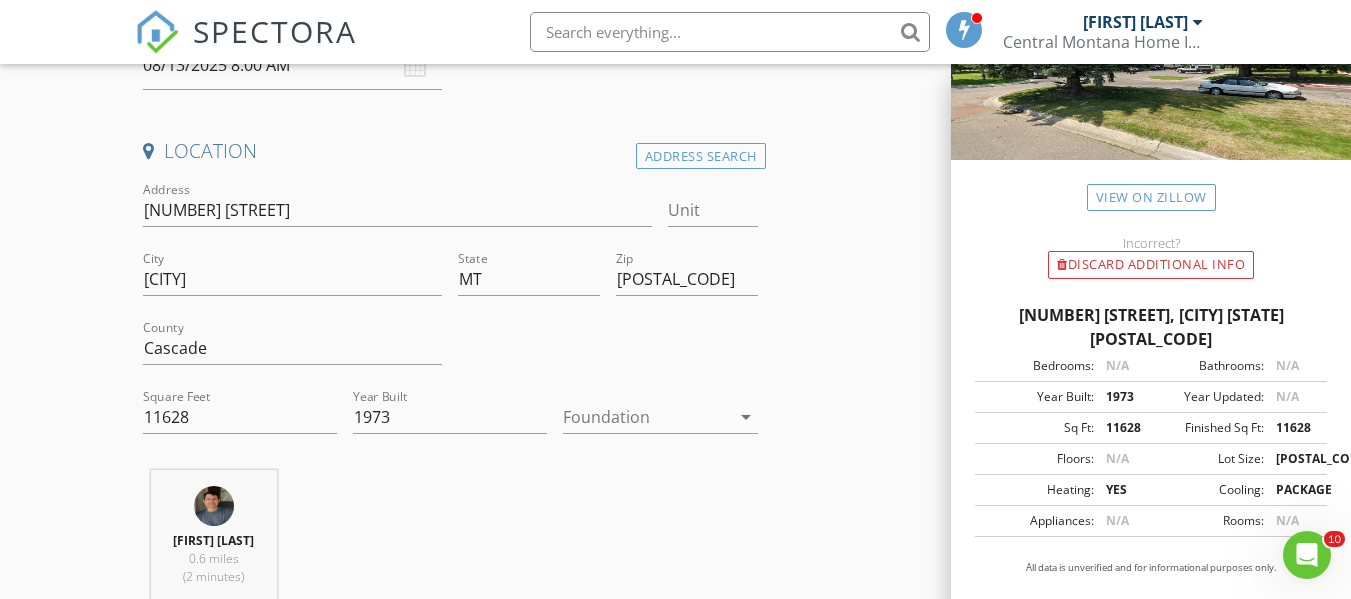 scroll, scrollTop: 385, scrollLeft: 0, axis: vertical 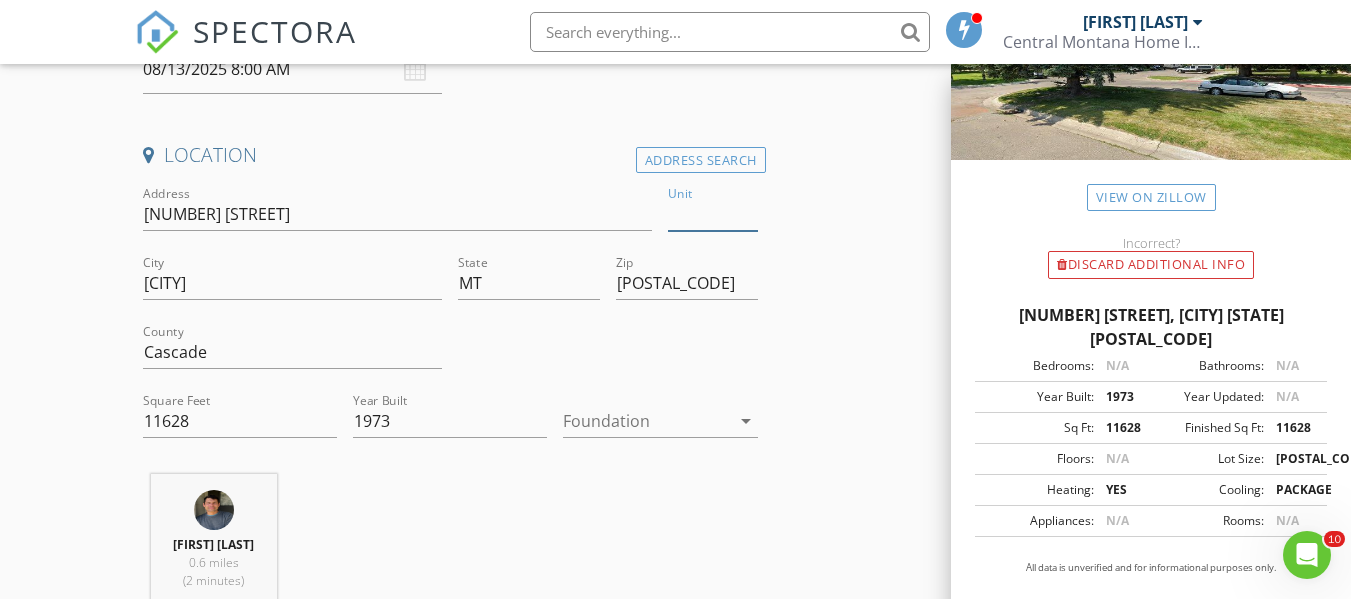 click on "Unit" at bounding box center [712, 214] 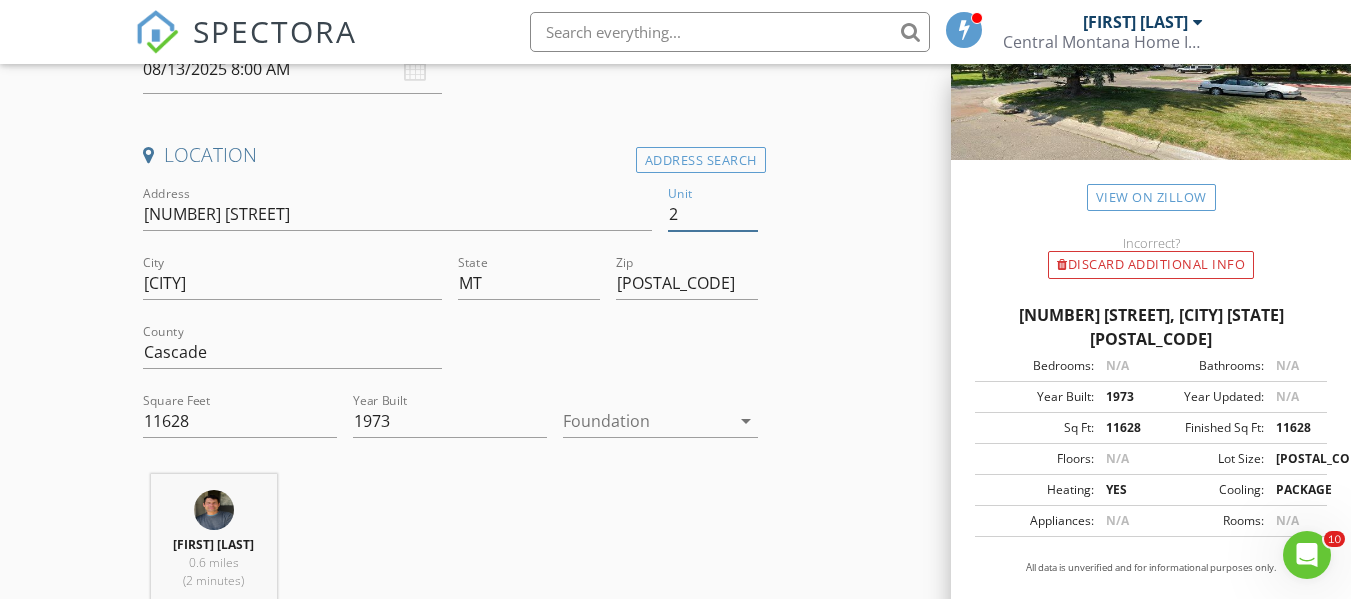 type on "20" 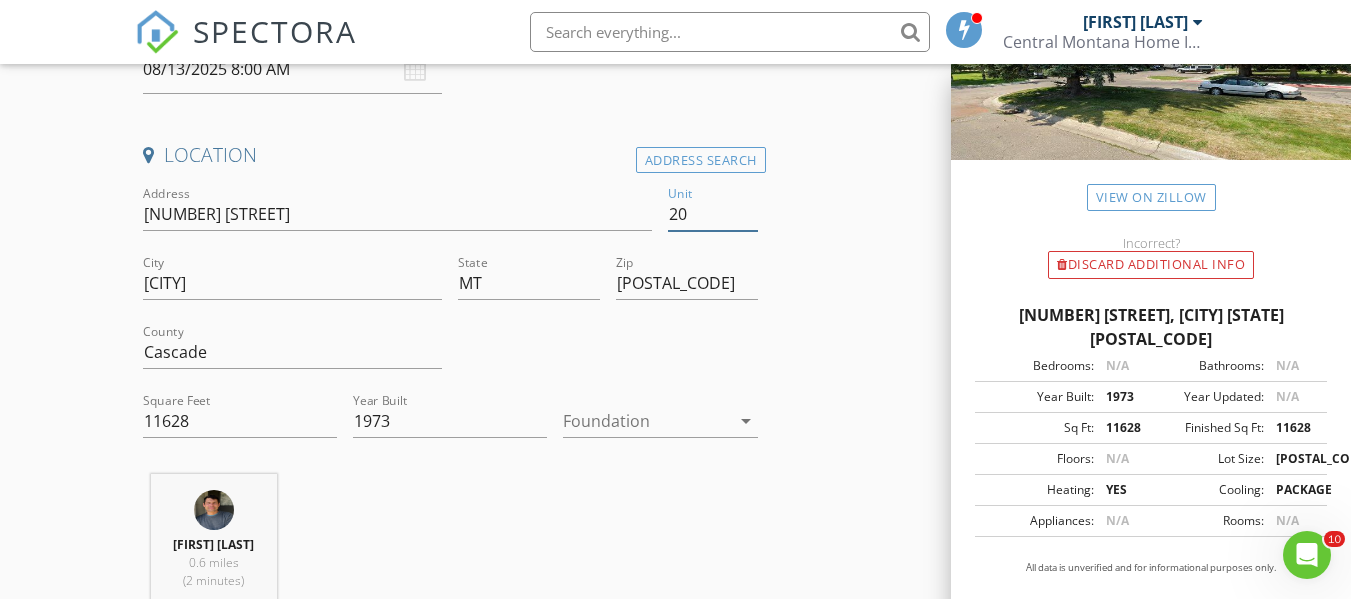 type 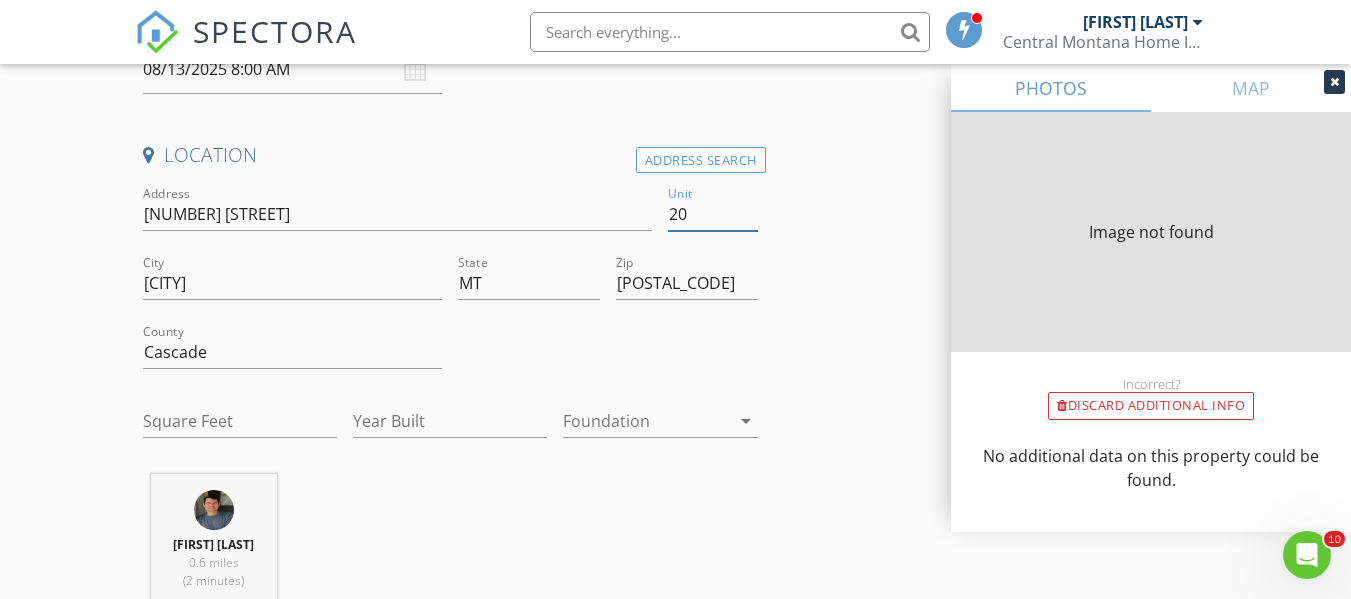 type on "1032" 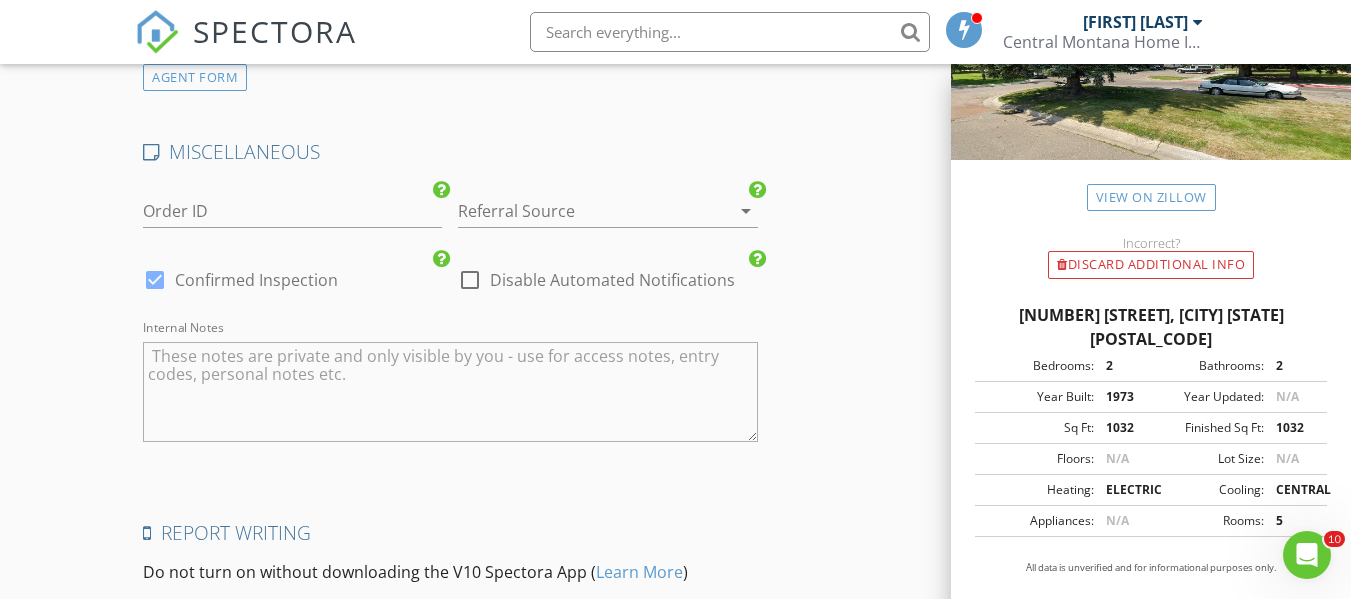 scroll, scrollTop: 3040, scrollLeft: 0, axis: vertical 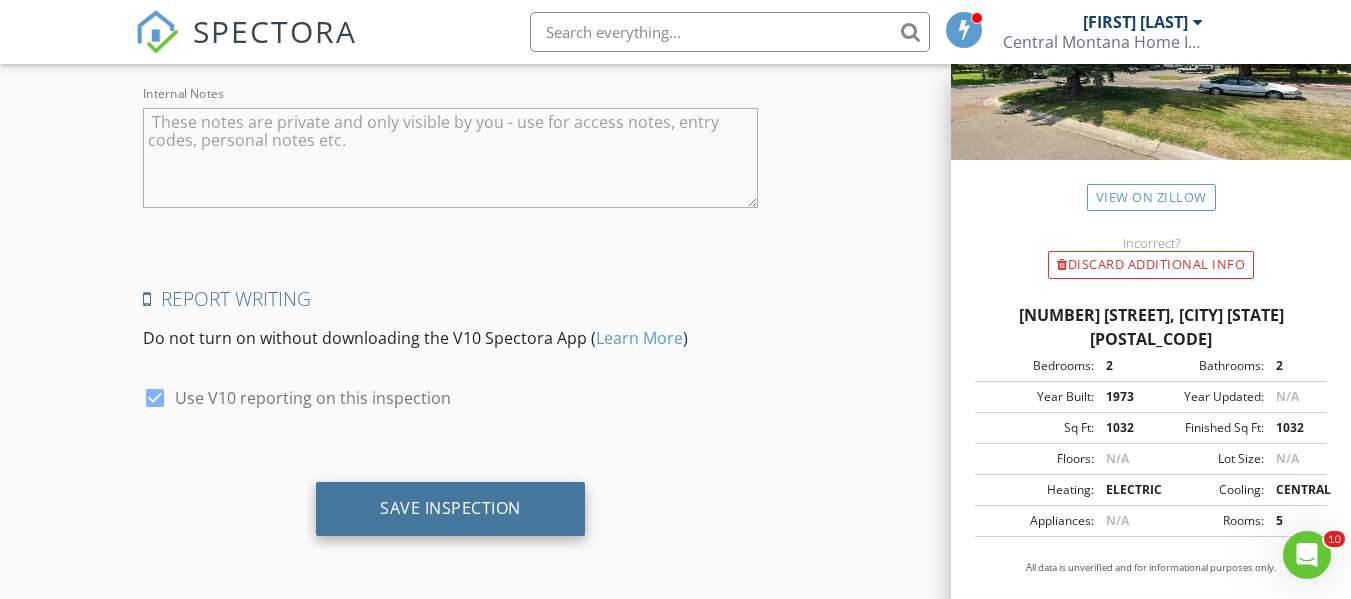 type on "20" 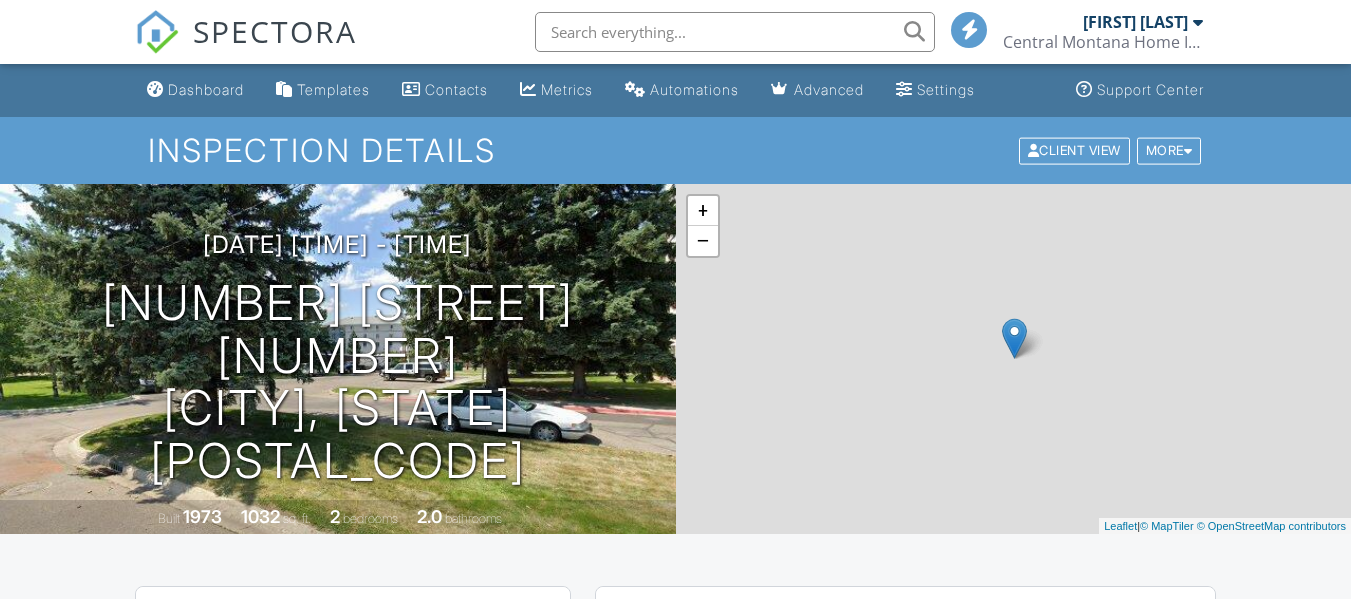 scroll, scrollTop: 0, scrollLeft: 0, axis: both 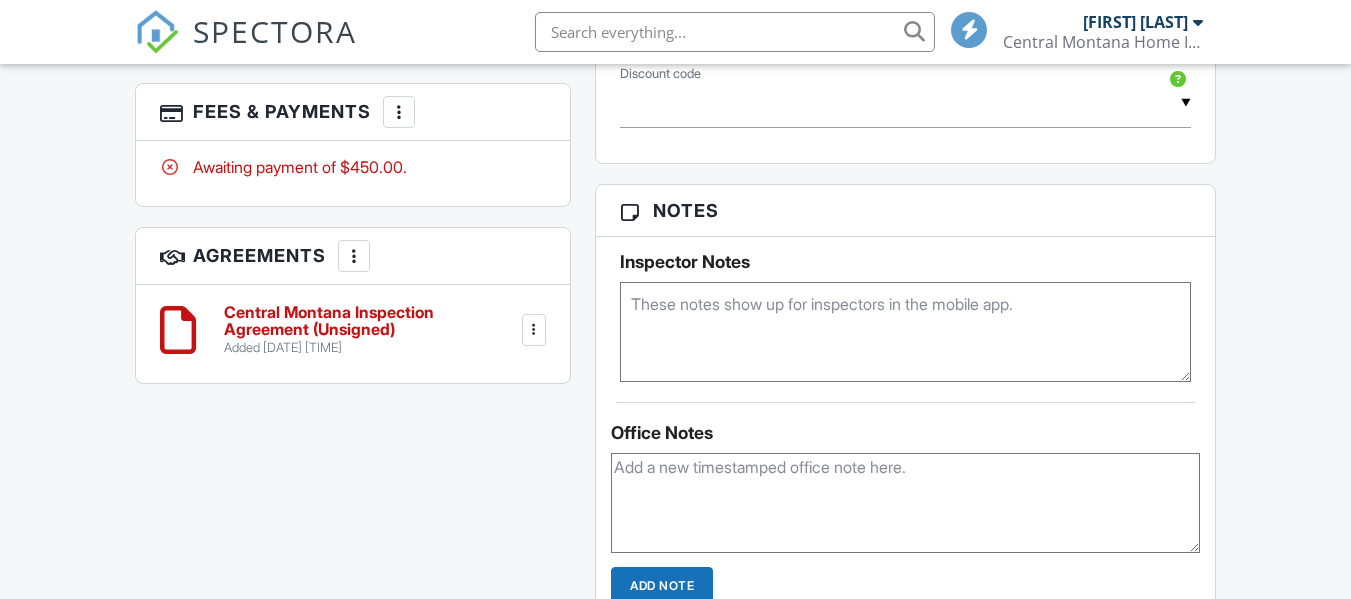 click at bounding box center [534, 330] 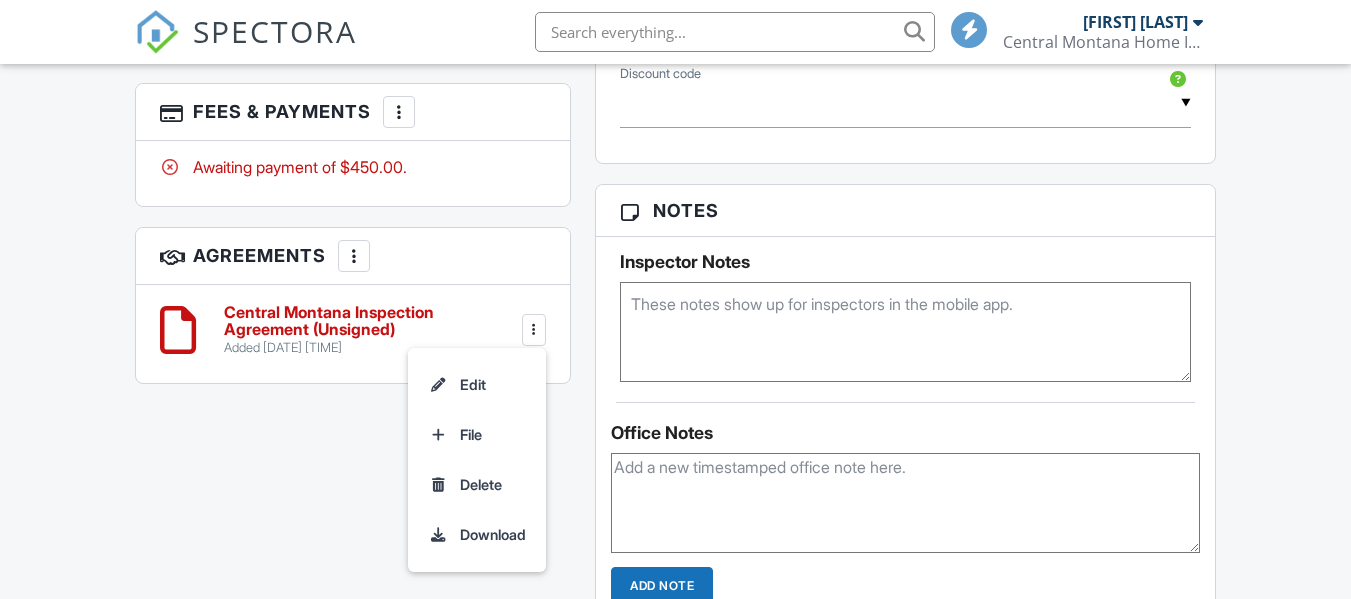 click at bounding box center (534, 330) 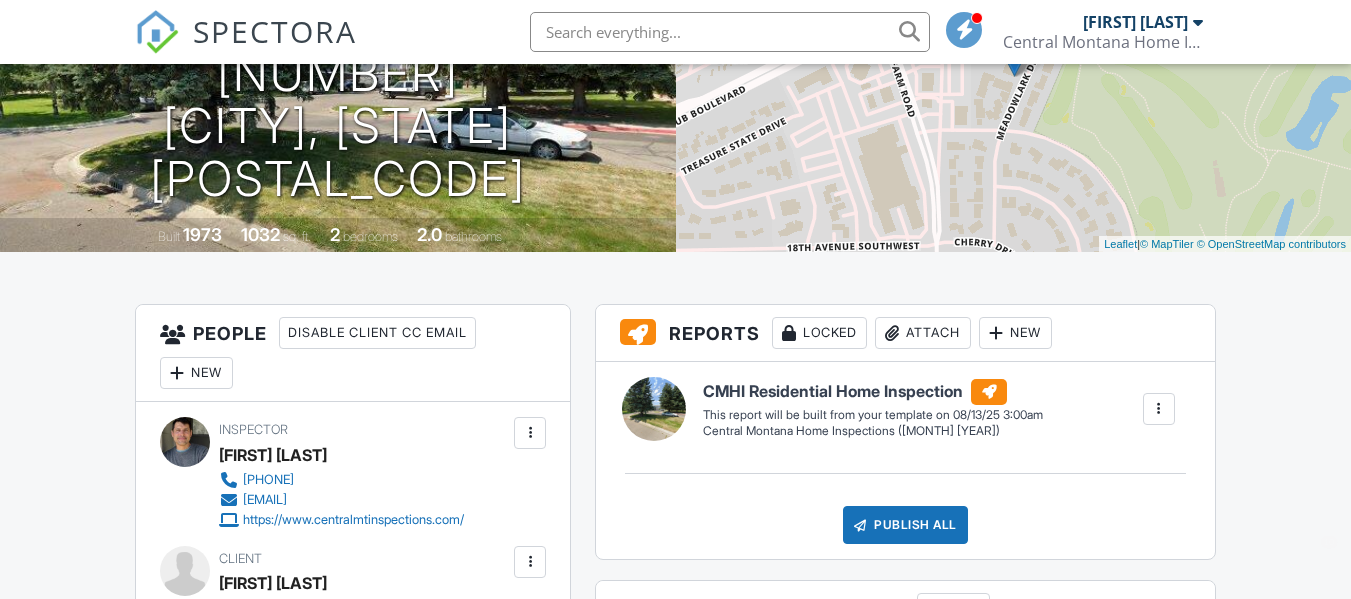scroll, scrollTop: 280, scrollLeft: 0, axis: vertical 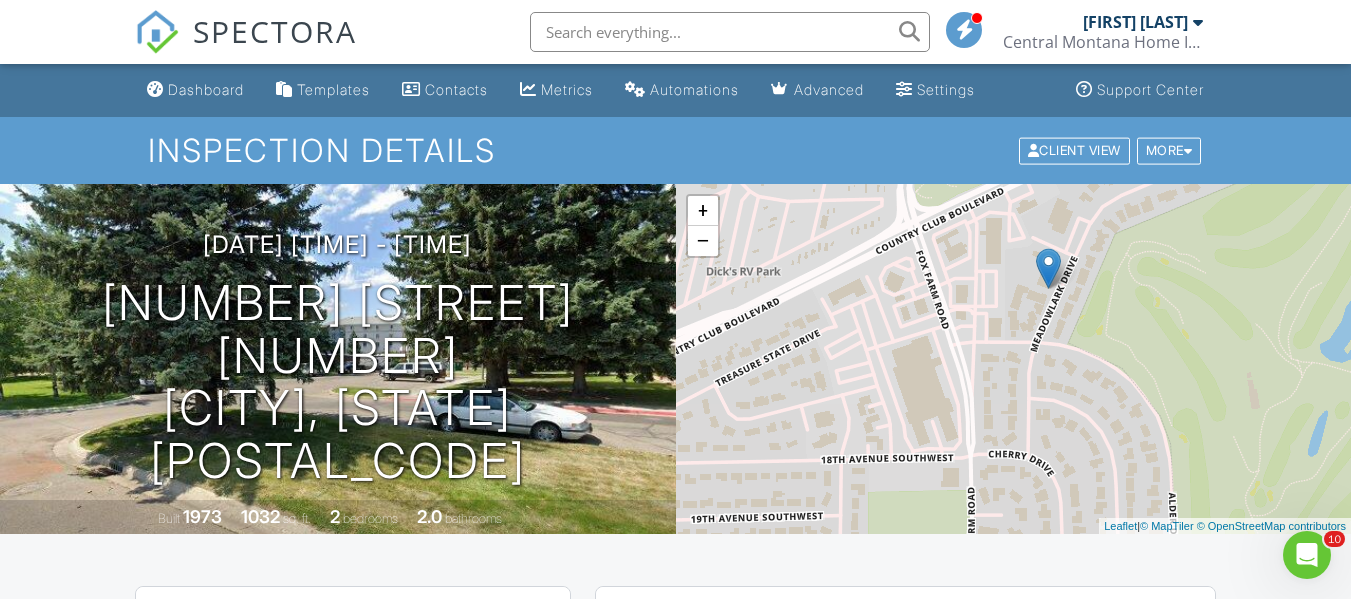 drag, startPoint x: 947, startPoint y: 404, endPoint x: 980, endPoint y: 331, distance: 80.11242 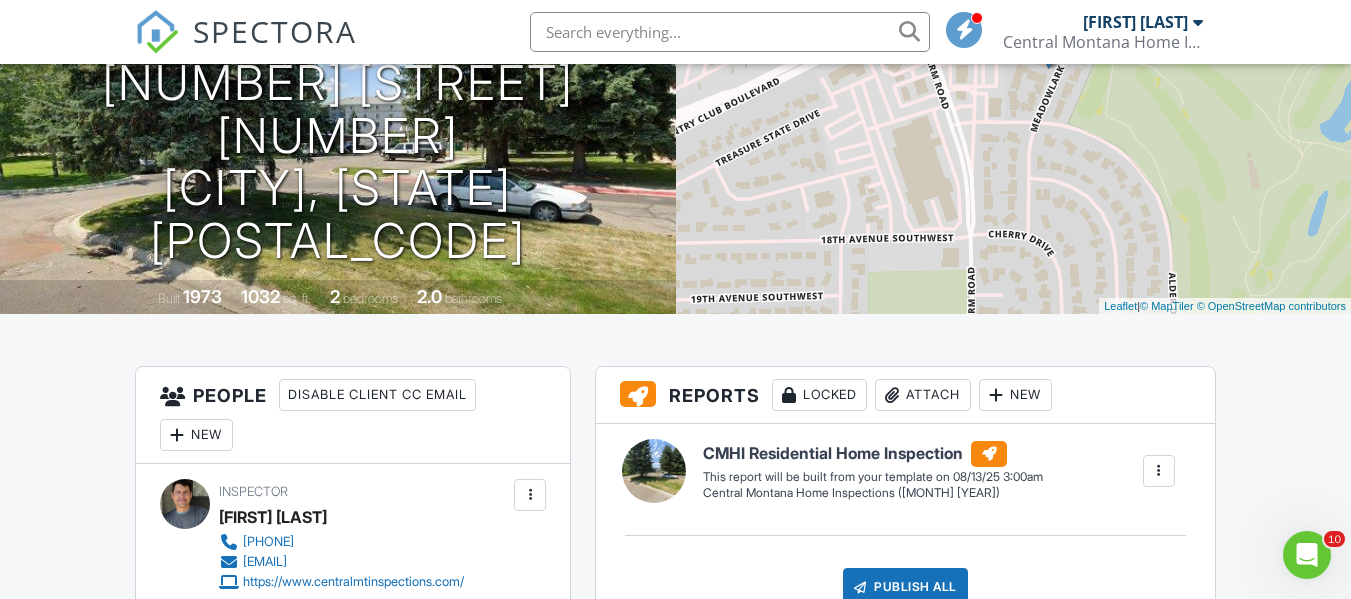 scroll, scrollTop: 0, scrollLeft: 0, axis: both 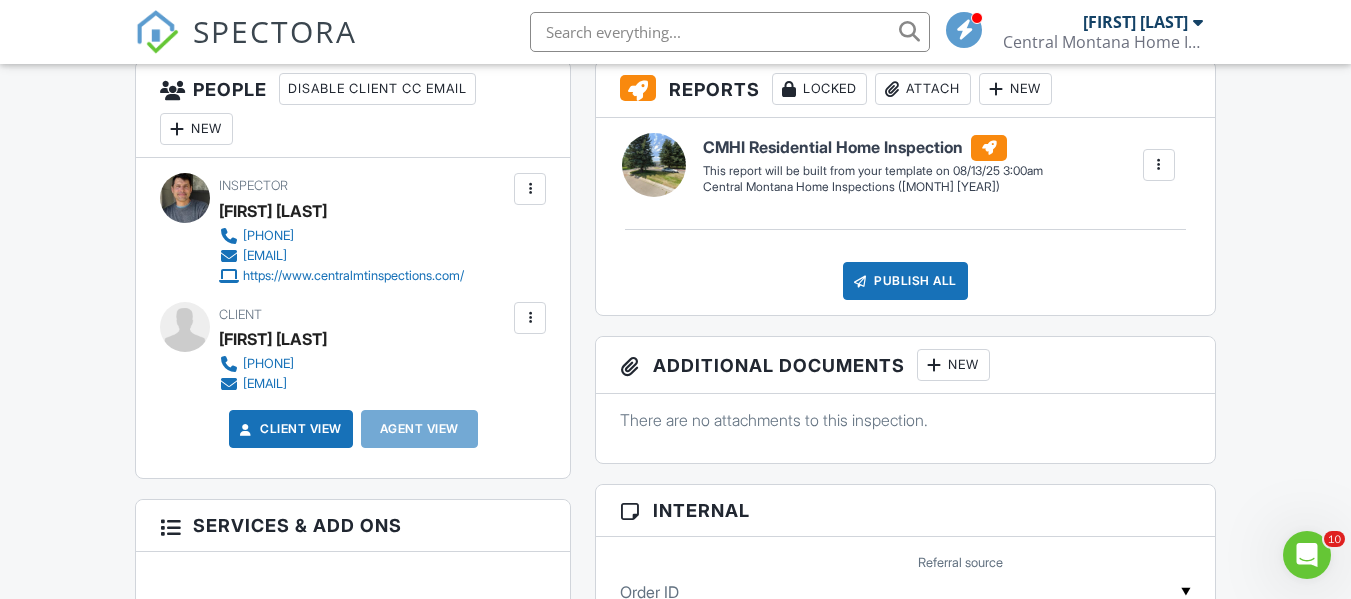 click on "Dashboard
Templates
Contacts
Metrics
Automations
Advanced
Settings
Support Center
Inspection Details
Client View
More
Property Details
Reschedule
Reorder / Copy
Share
Cancel
Delete
Print Order
Convert to V9
Disable Pass on CC Fees
View Change Log
[DATE] [TIME]
- [TIME]
[NUMBER] [STREET] [NUMBER]
[CITY], [STATE] [POSTAL_CODE]
Built
1973
1032
sq. ft.
2
bedrooms
2.0
bathrooms
+ − Leaflet  |  © MapTiler   © OpenStreetMap contributors
All emails and texts are disabled for this inspection!
Turn on emails and texts
Turn on and Requeue Notifications
Reports
Locked
Attach
New
CMHI Residential Home Inspection
Edit
View" at bounding box center (675, 965) 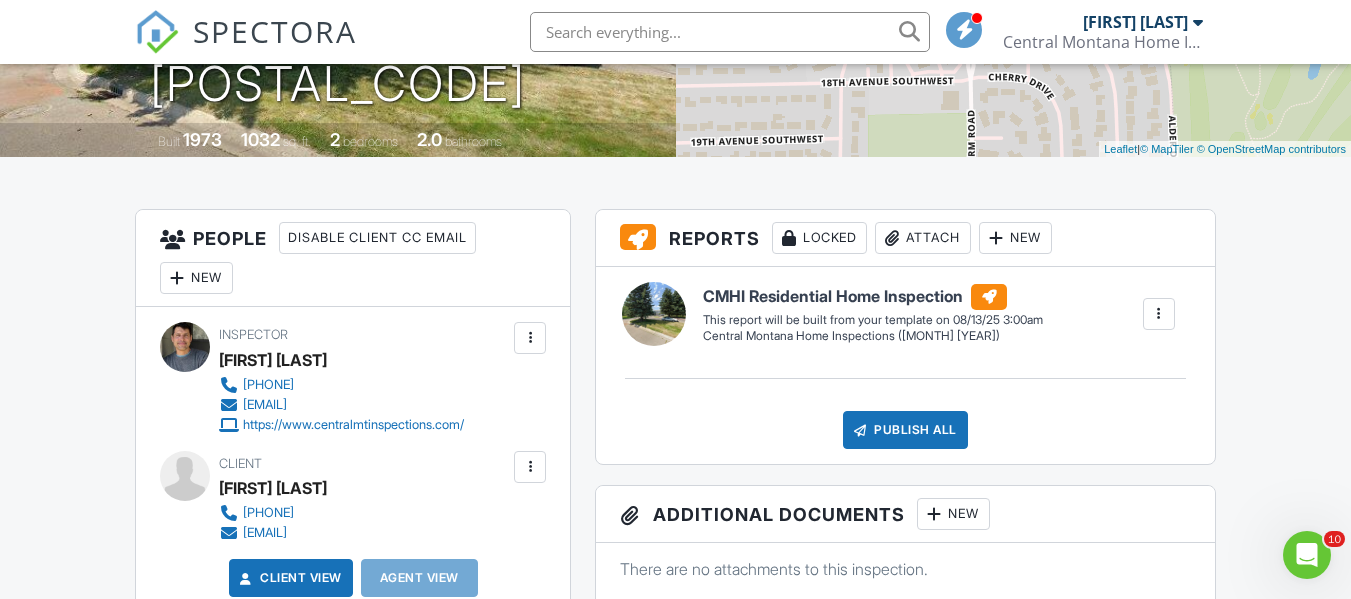 scroll, scrollTop: 0, scrollLeft: 0, axis: both 